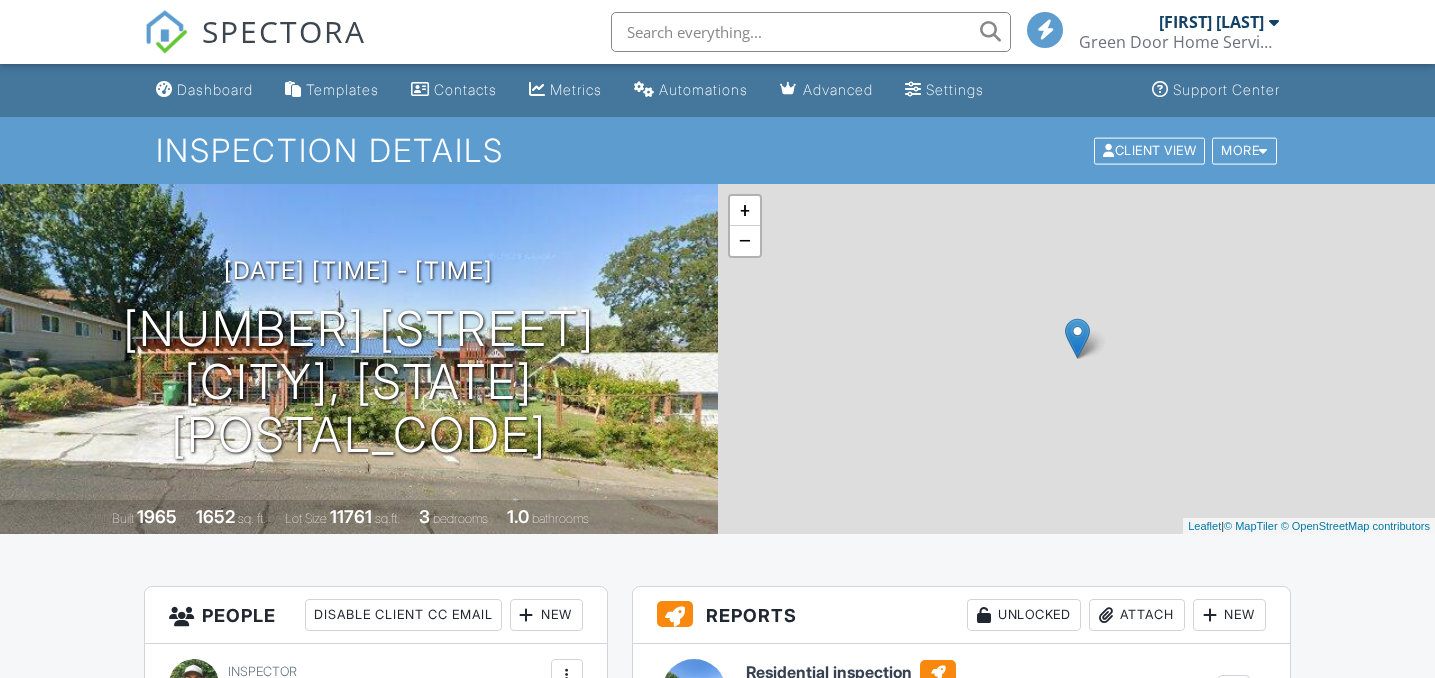 scroll, scrollTop: 0, scrollLeft: 0, axis: both 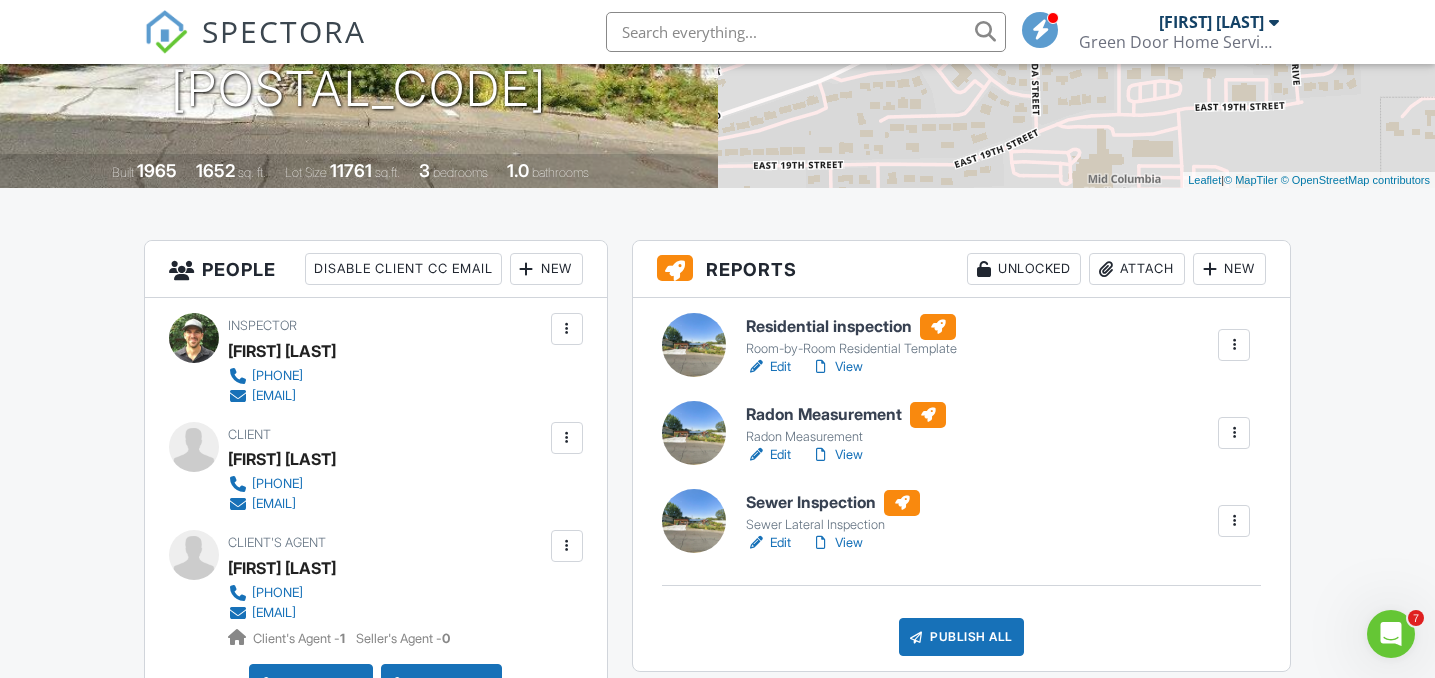 click on "Residential inspection" at bounding box center [851, 327] 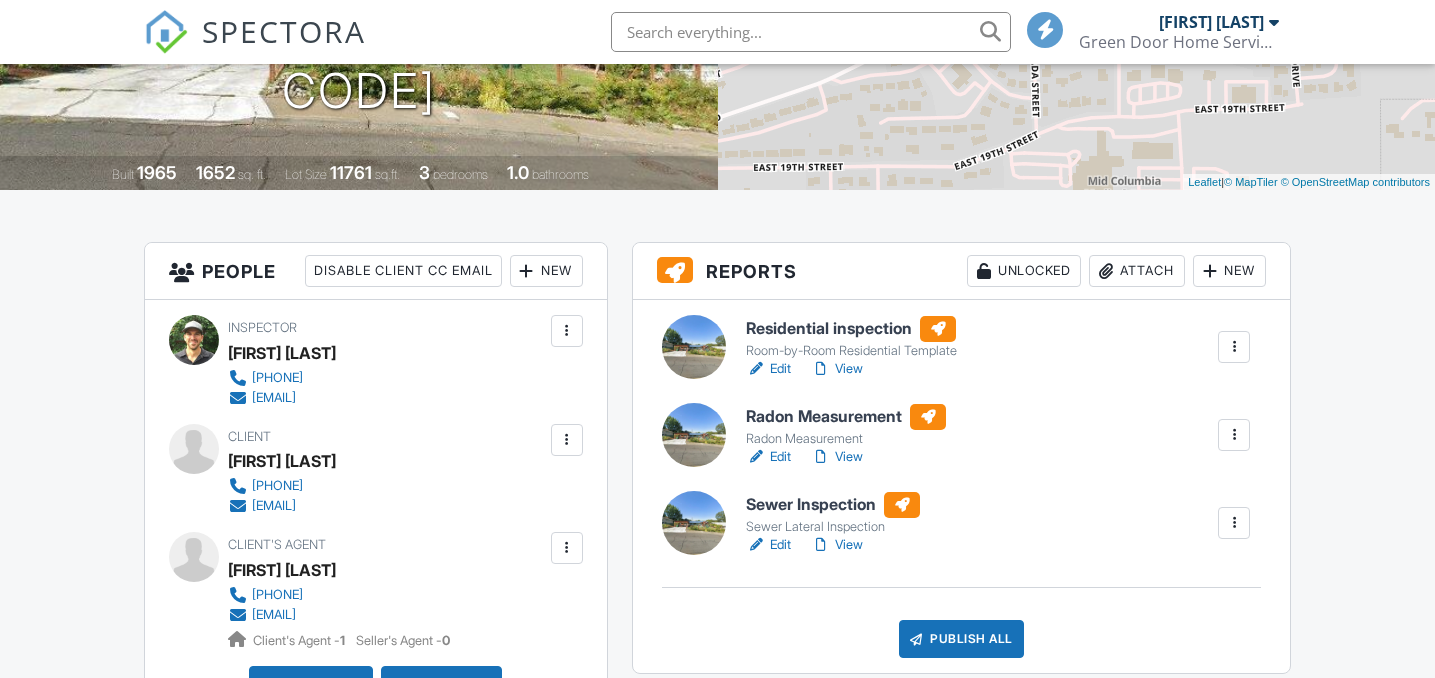 scroll, scrollTop: 344, scrollLeft: 0, axis: vertical 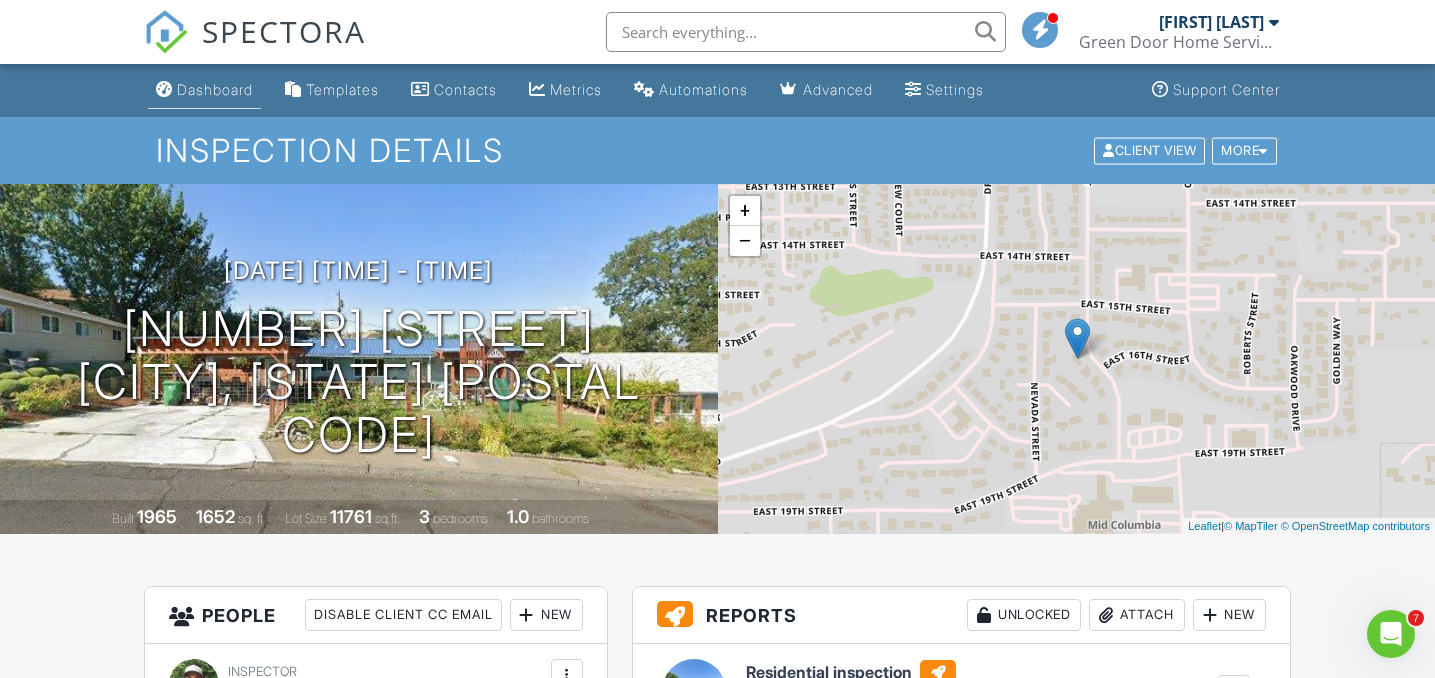 click on "Dashboard" at bounding box center (215, 89) 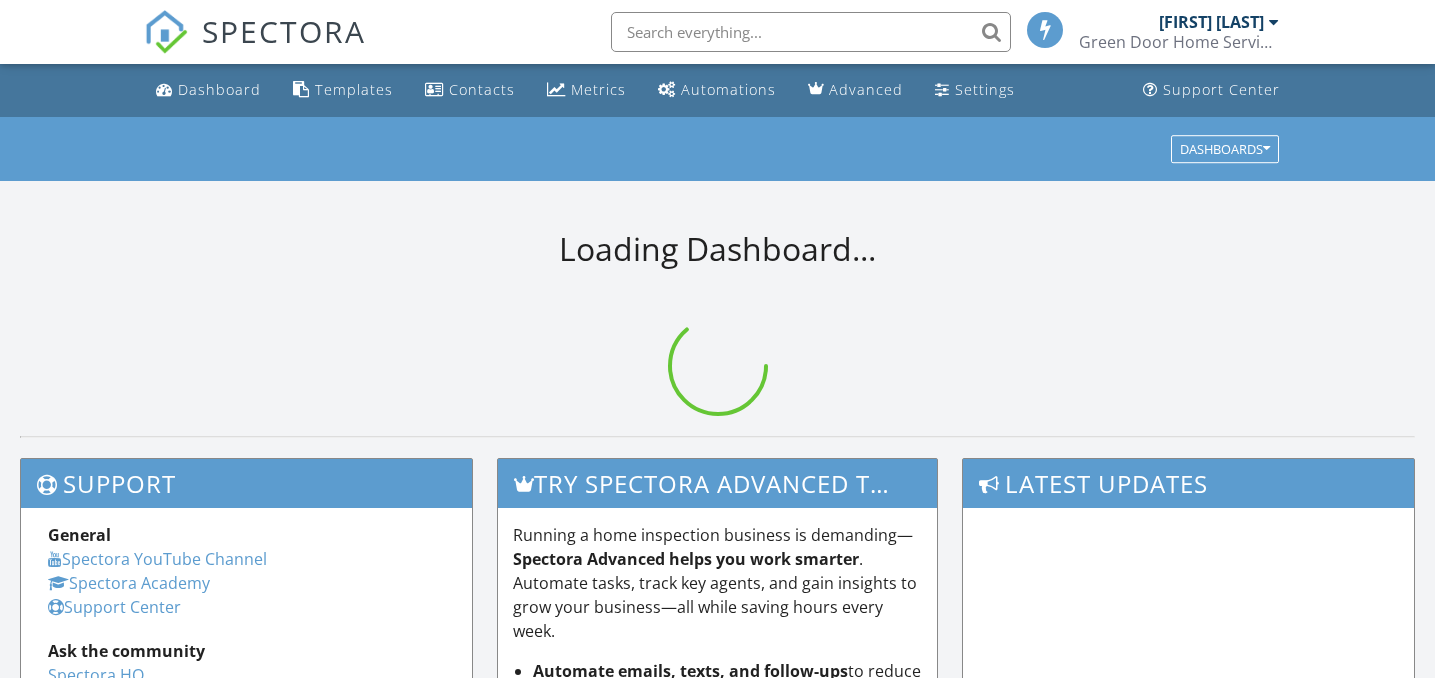 scroll, scrollTop: 0, scrollLeft: 0, axis: both 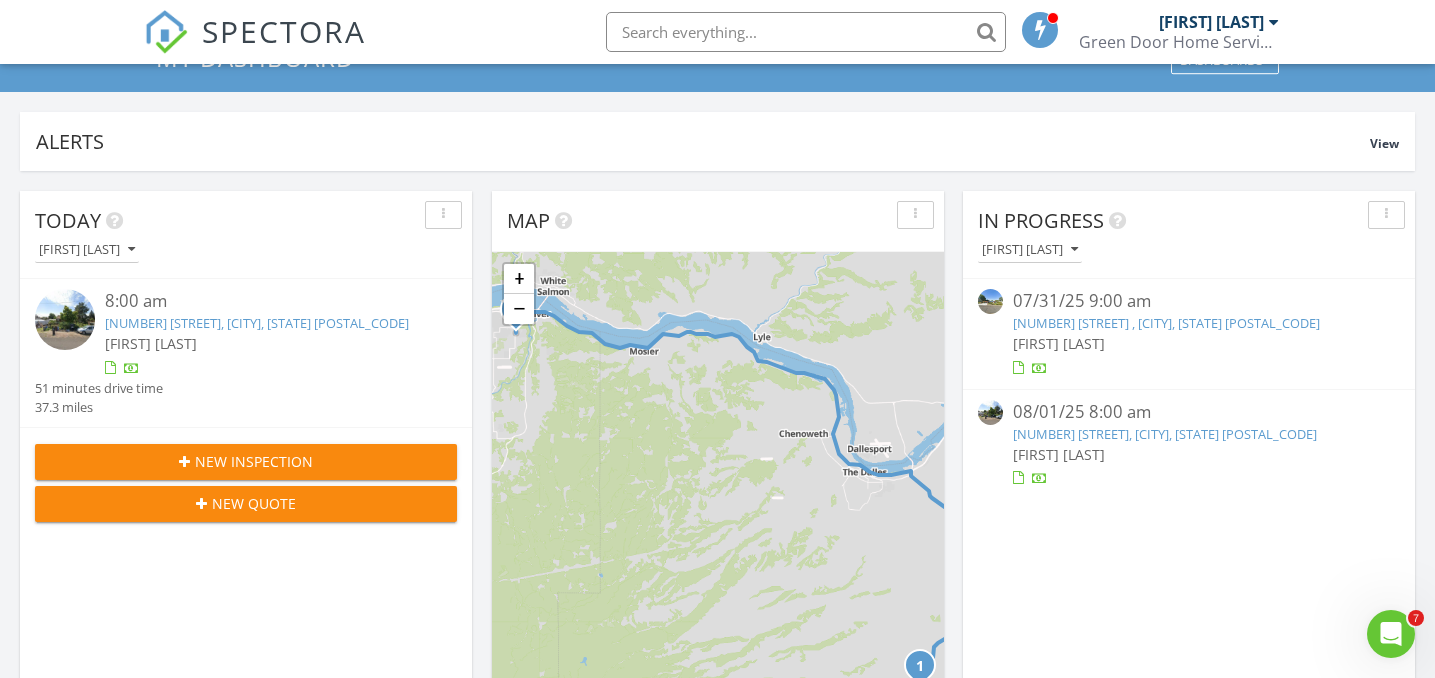 click on "125 NE 4th St, Dufur, OR 97021" at bounding box center [257, 323] 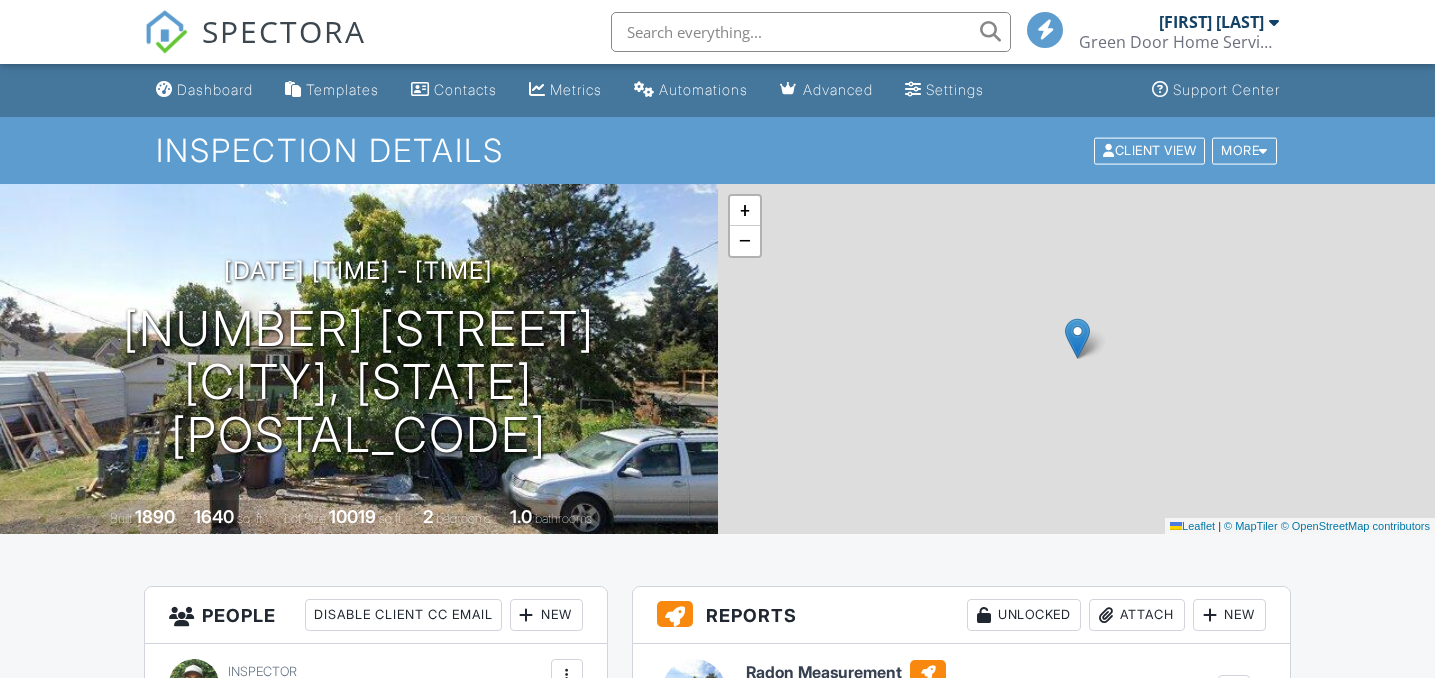 scroll, scrollTop: 0, scrollLeft: 0, axis: both 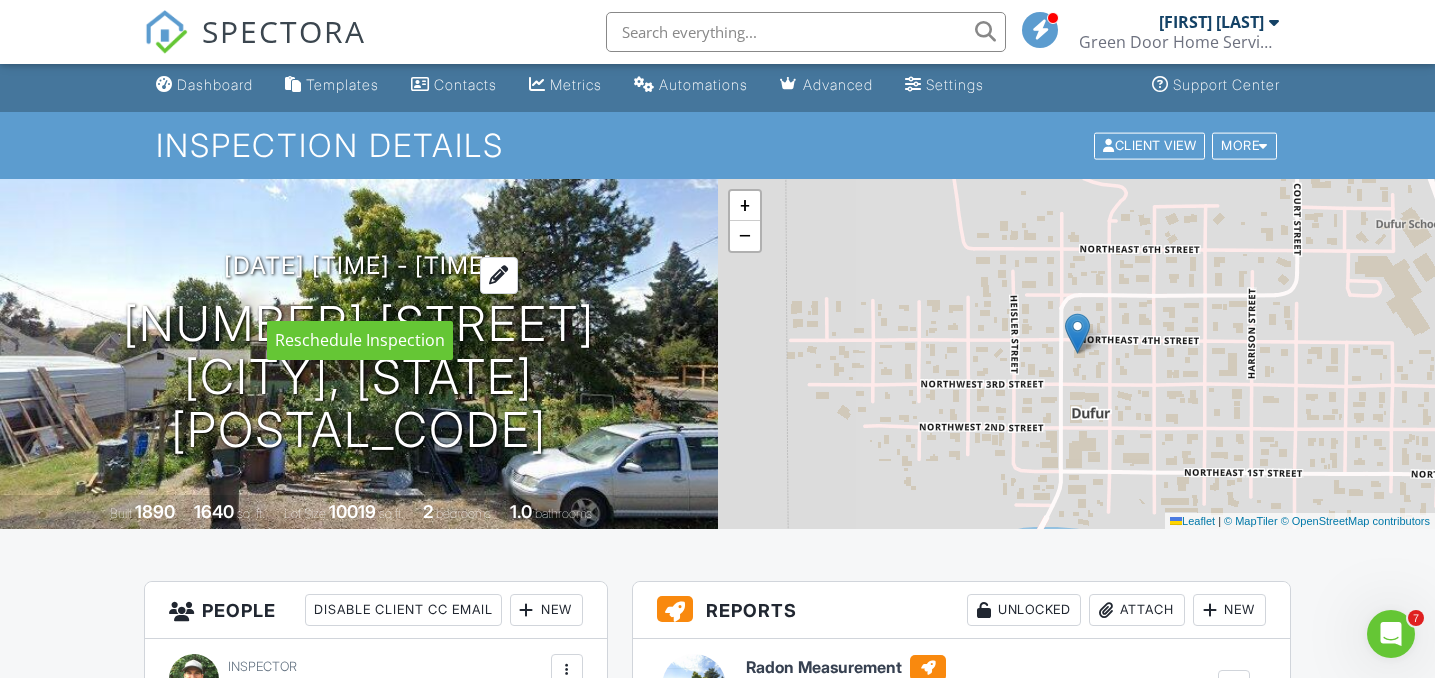 click at bounding box center (499, 275) 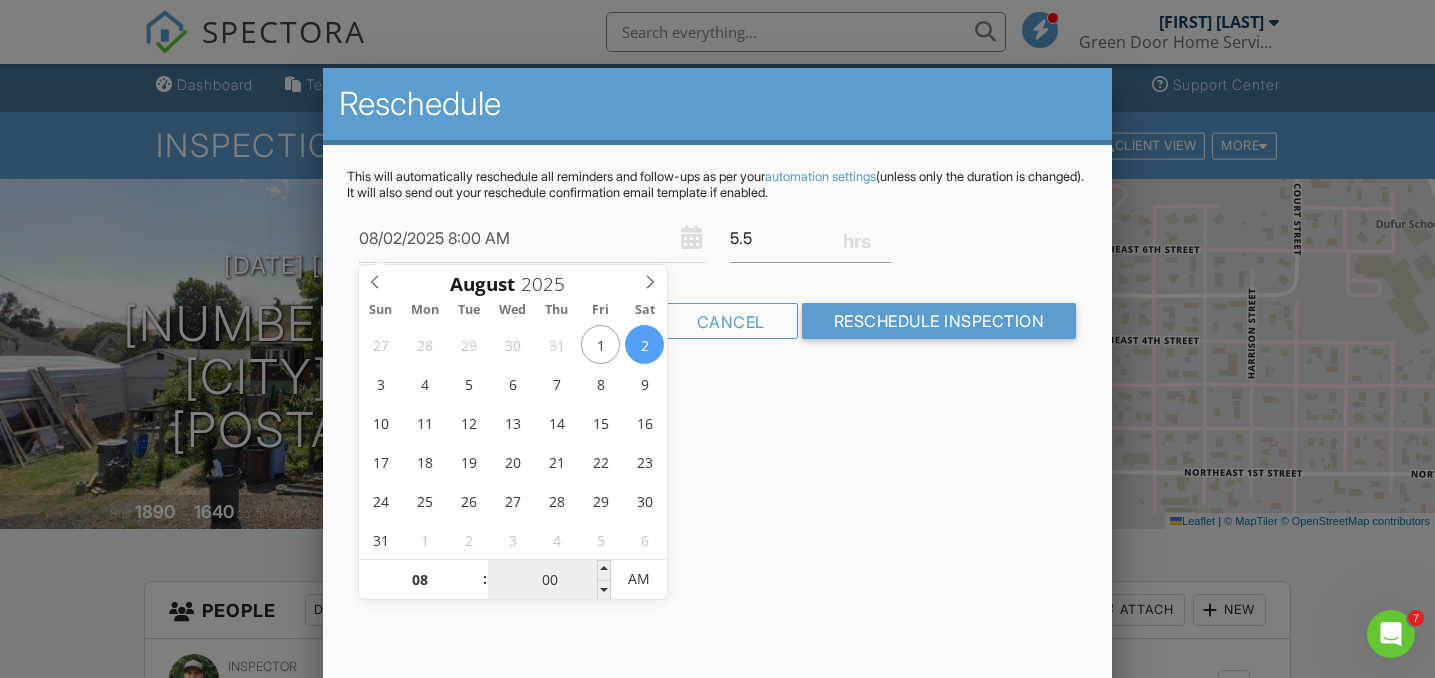 click on "00" at bounding box center [549, 580] 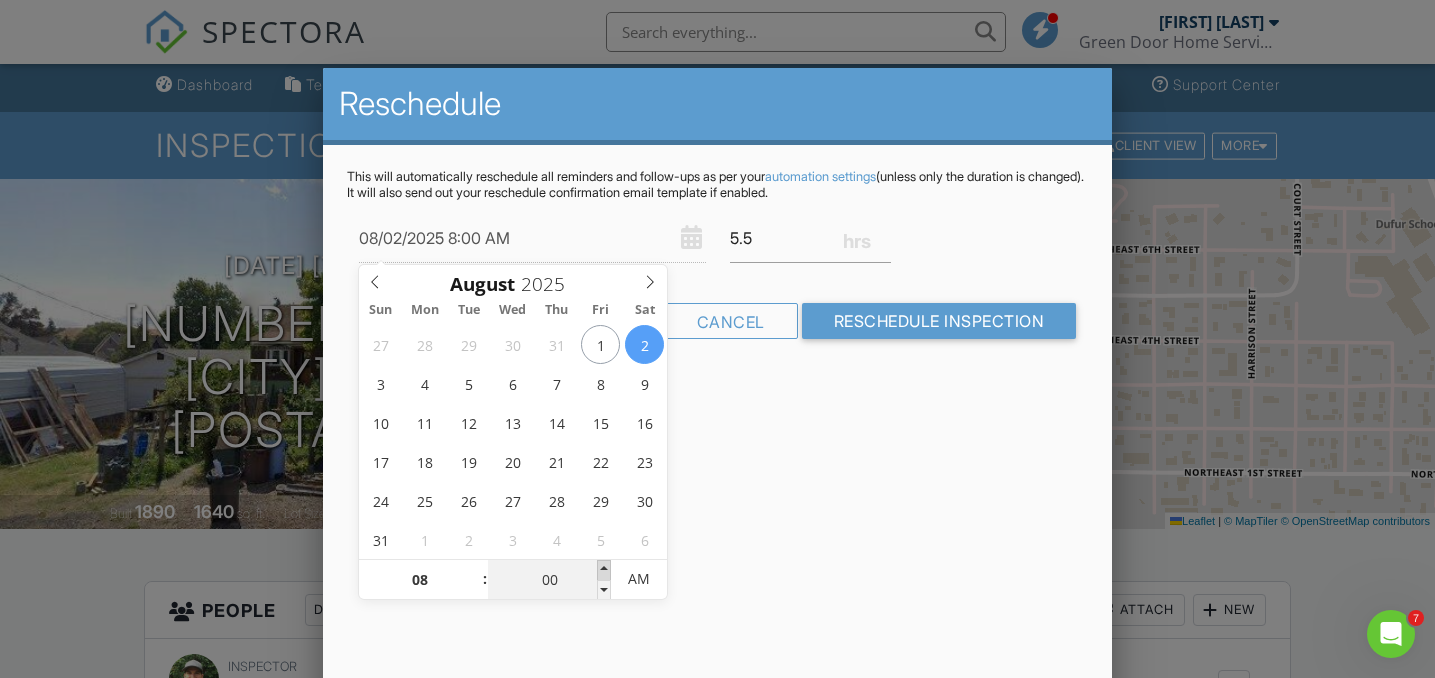 type on "08/02/2025 8:05 AM" 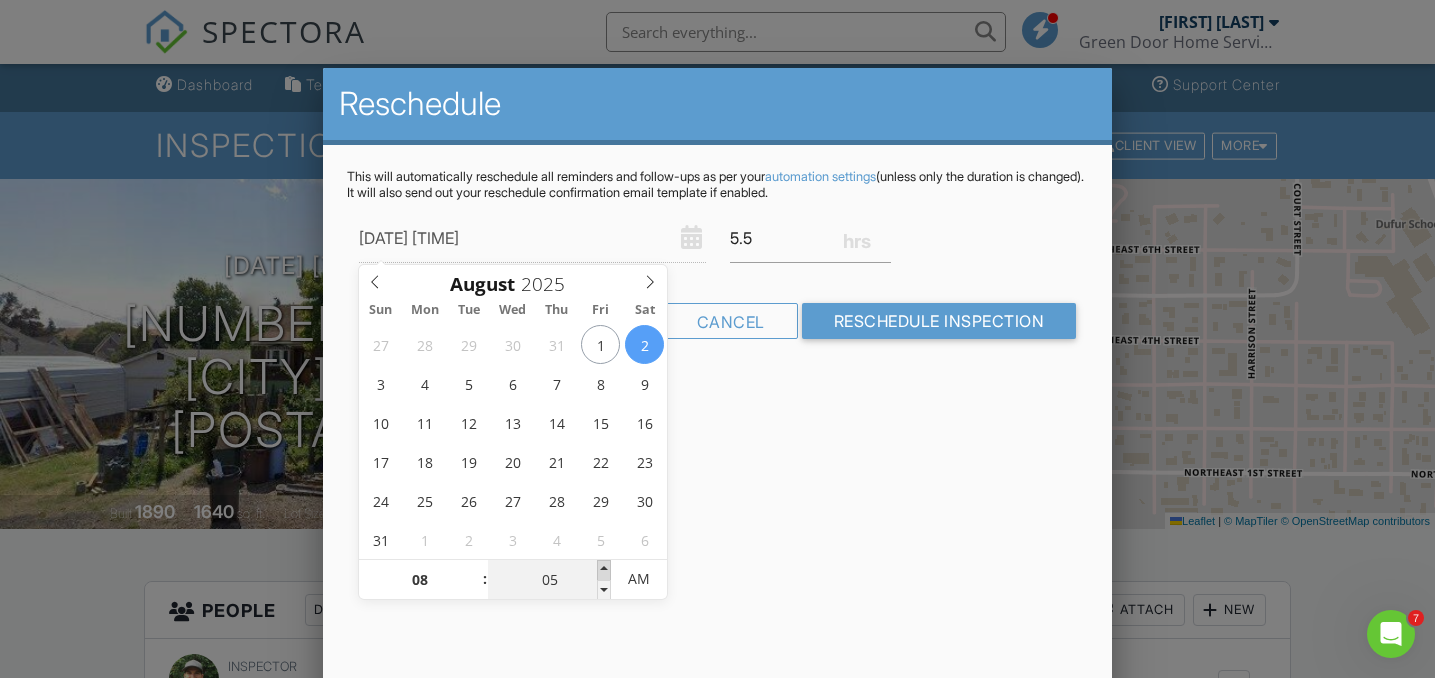 click at bounding box center (604, 570) 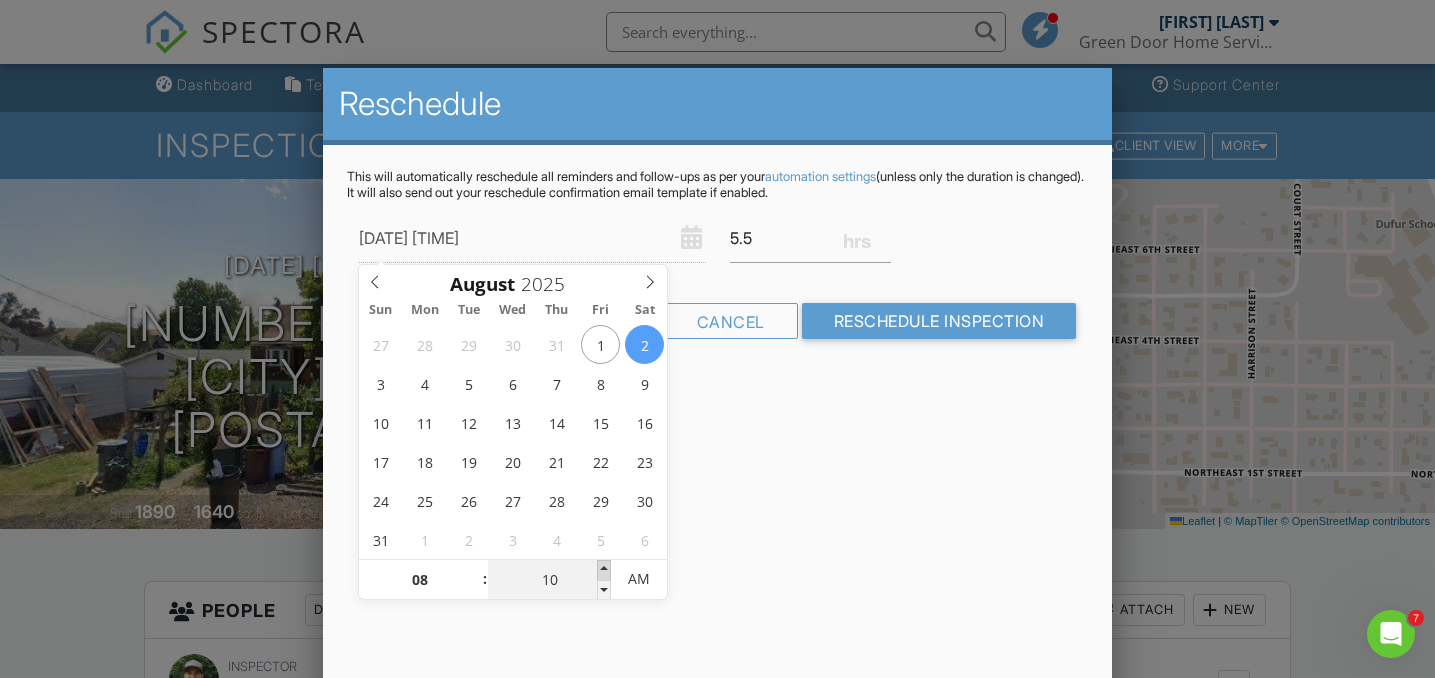 click at bounding box center (604, 570) 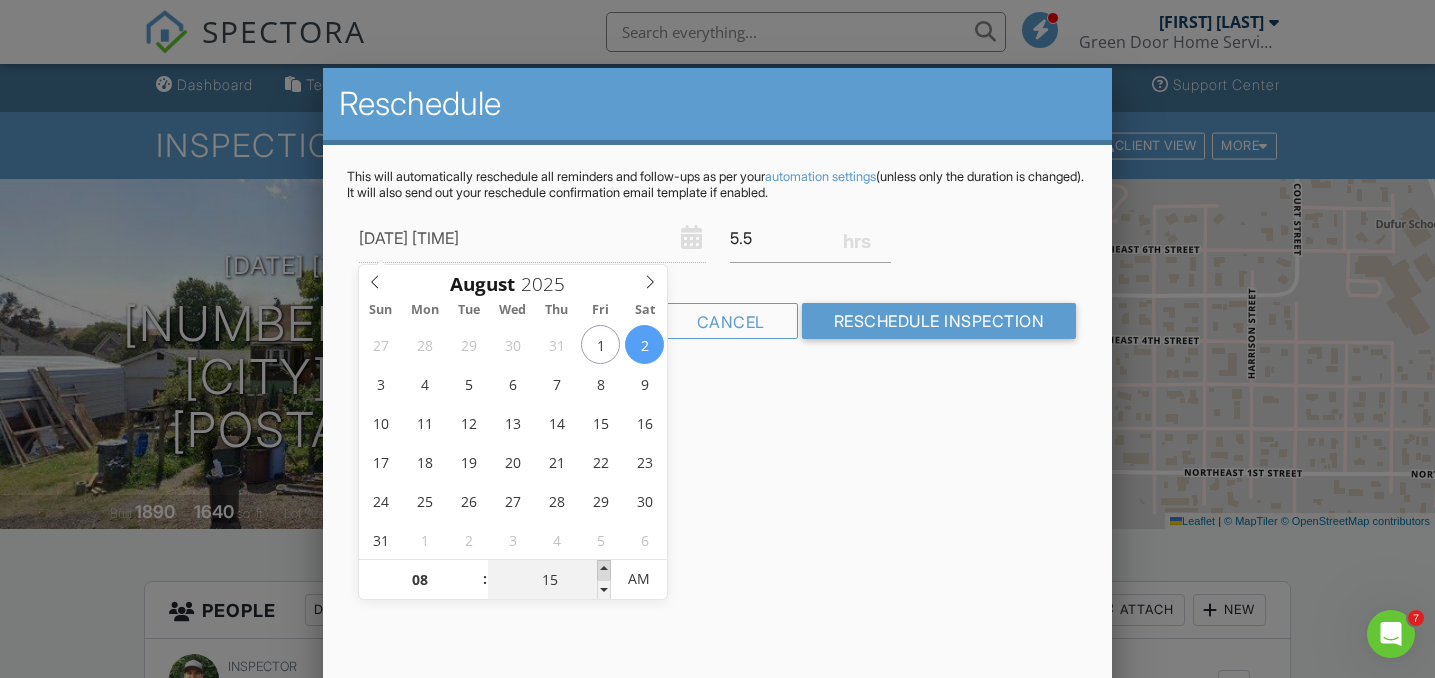 click at bounding box center (604, 570) 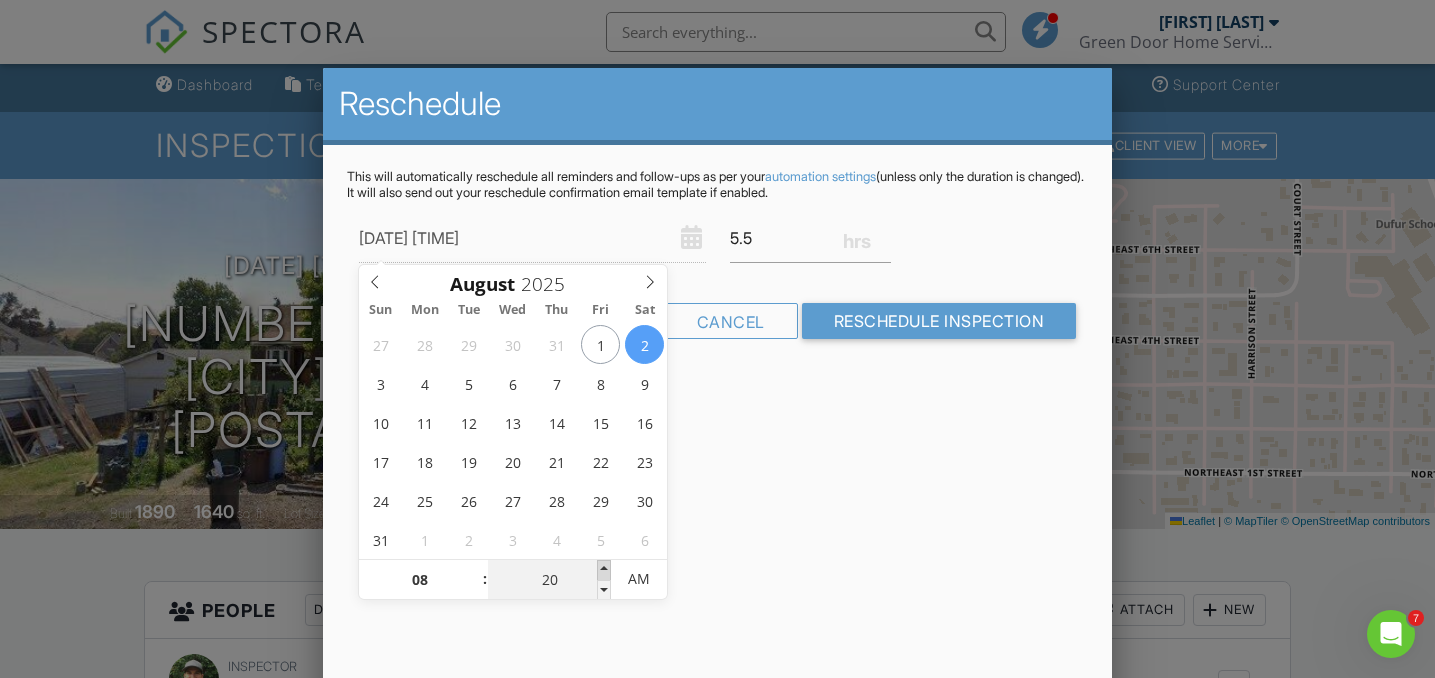 click at bounding box center [604, 570] 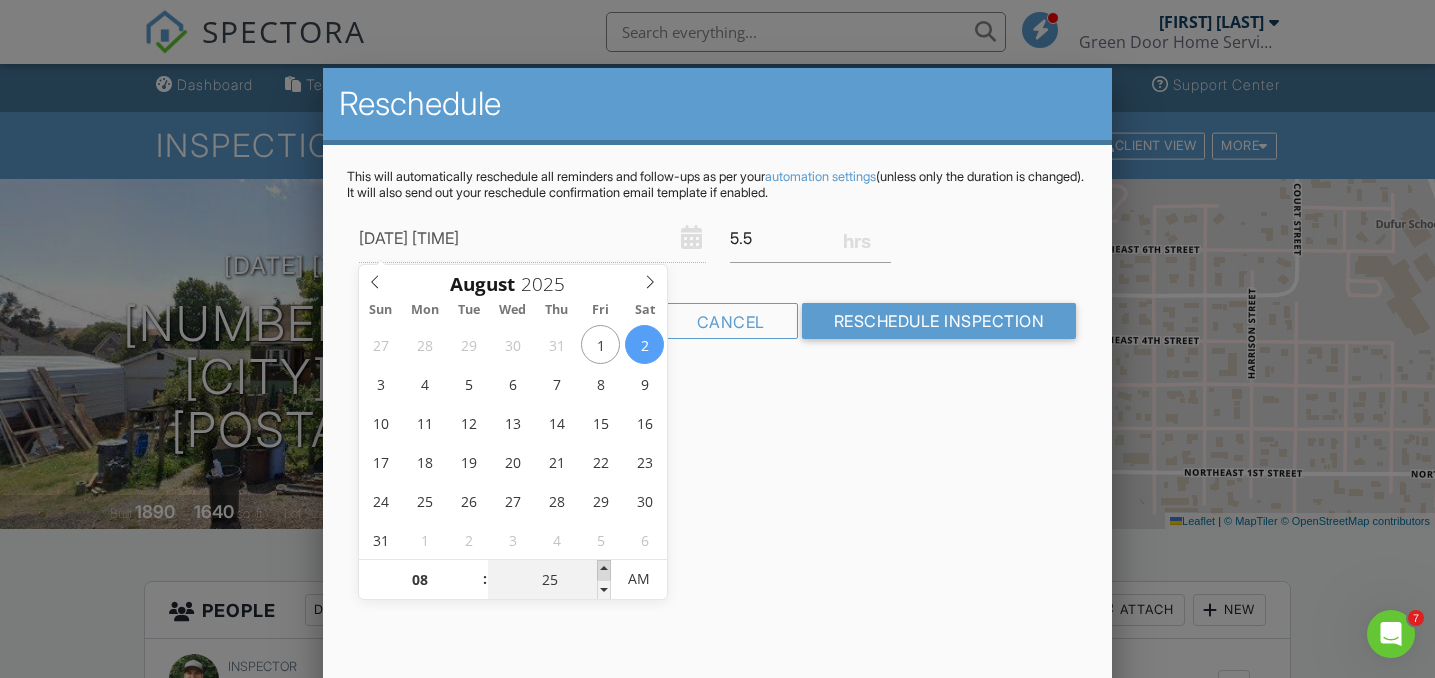 click at bounding box center [604, 570] 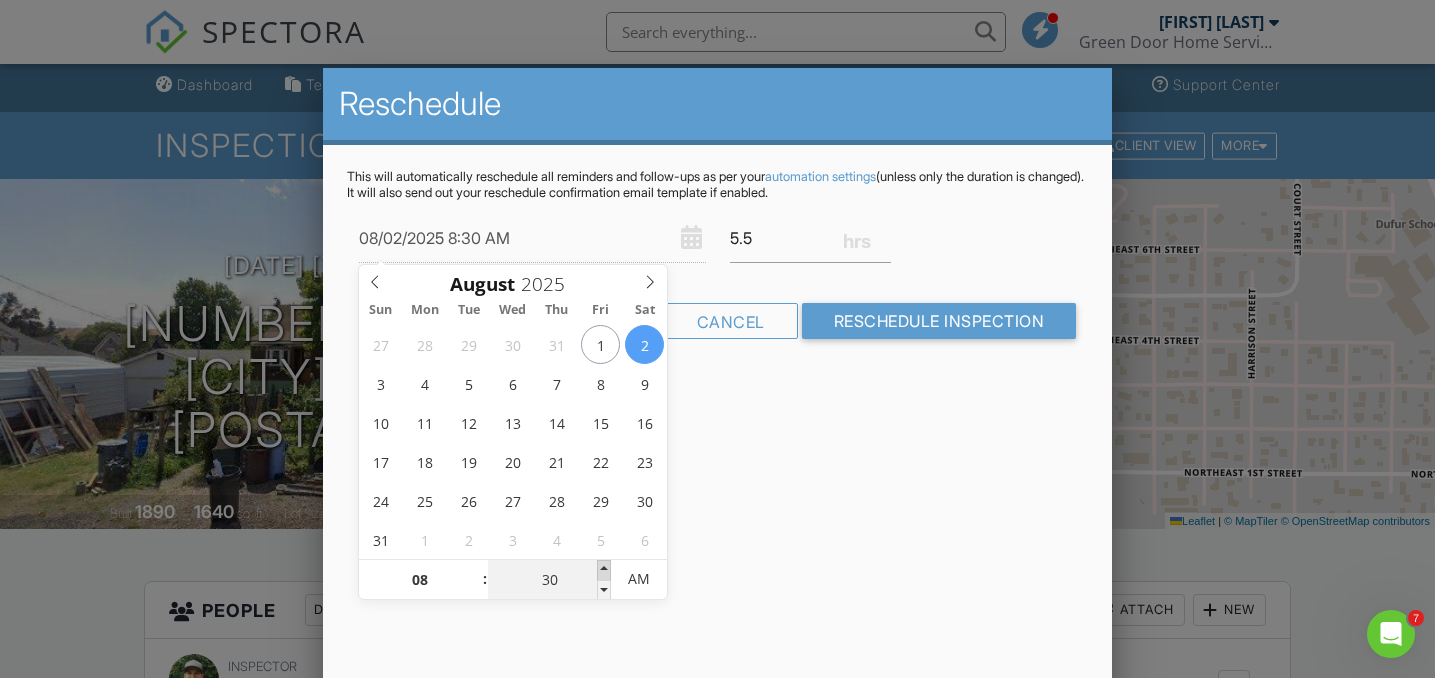 click at bounding box center [604, 570] 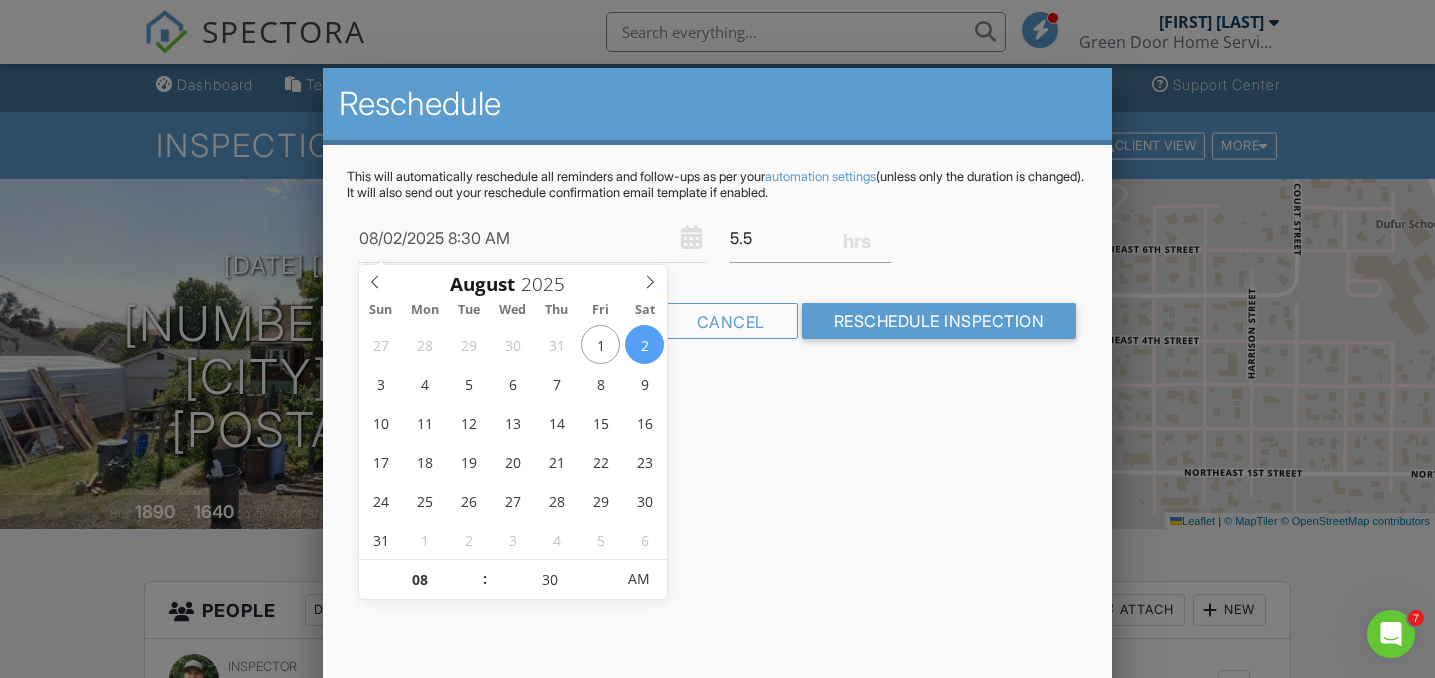 click on "Reschedule
This will automatically reschedule all reminders and follow-ups as per your  automation settings  (unless only the duration is changed). It will also send out your reschedule confirmation email template if enabled.
08/02/2025 8:30 AM
5.5
Warning: this date/time is in the past.
Cancel
Reschedule Inspection" at bounding box center [717, 418] 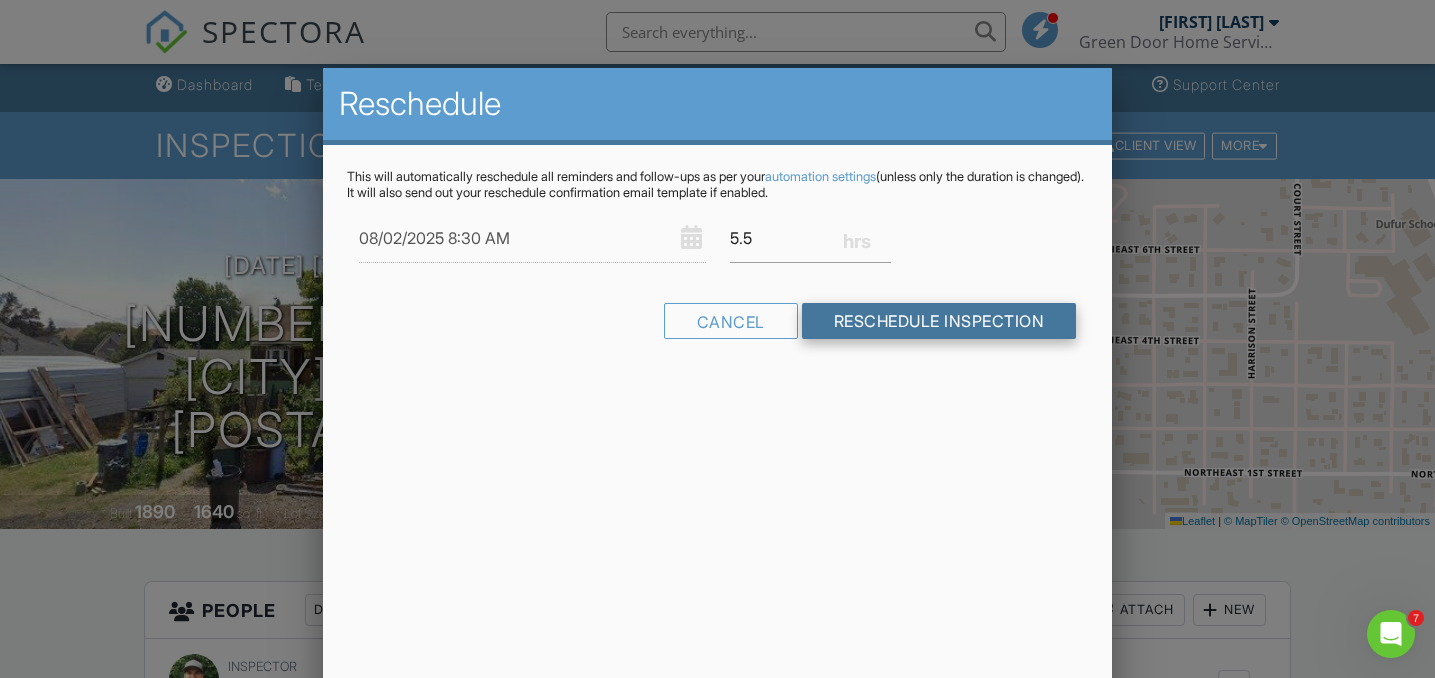 click on "Reschedule Inspection" at bounding box center (939, 321) 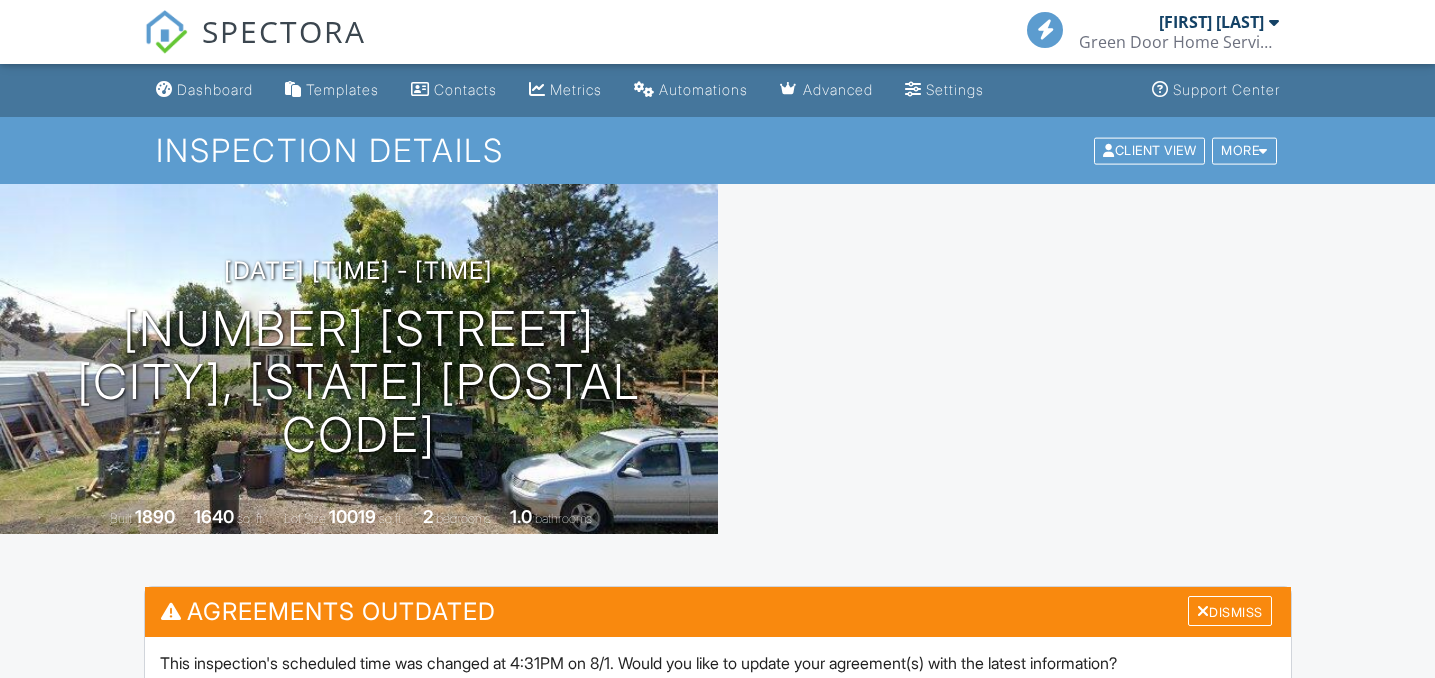 scroll, scrollTop: 0, scrollLeft: 0, axis: both 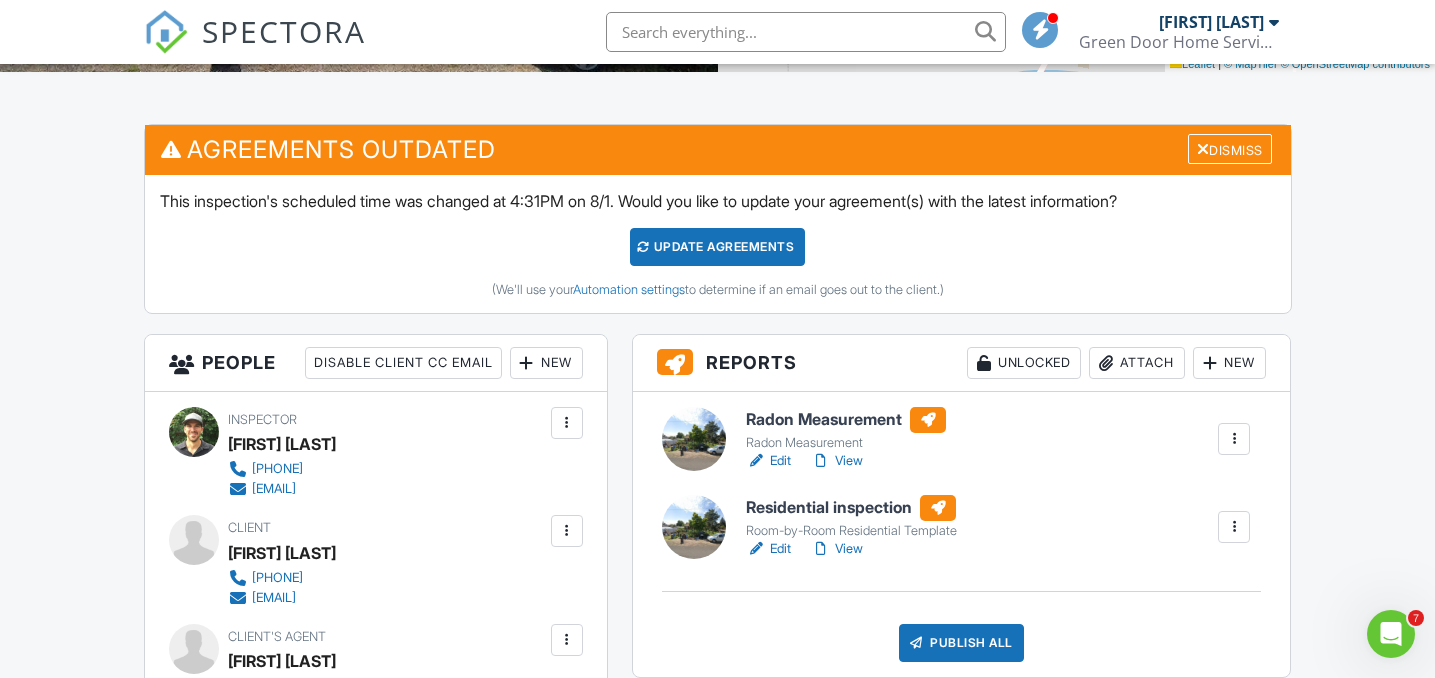 click on "Update Agreements" at bounding box center [717, 247] 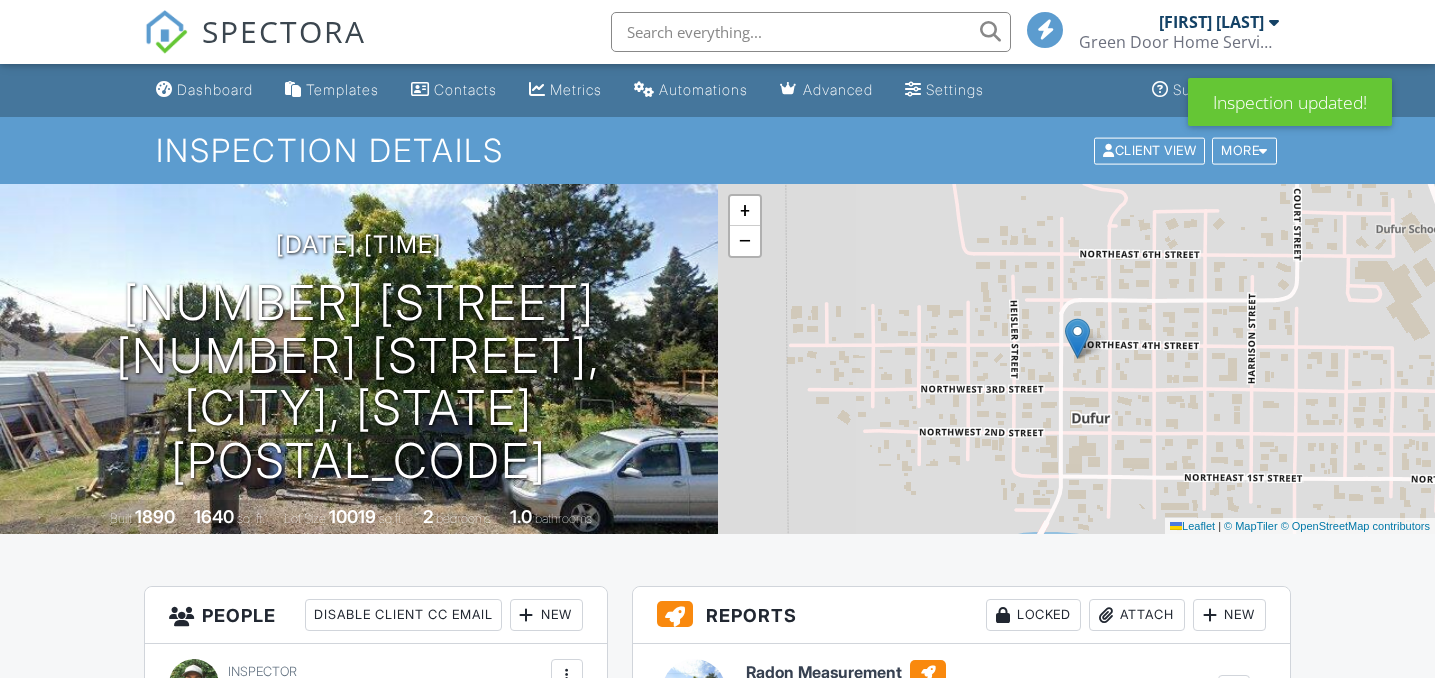 scroll, scrollTop: 309, scrollLeft: 0, axis: vertical 